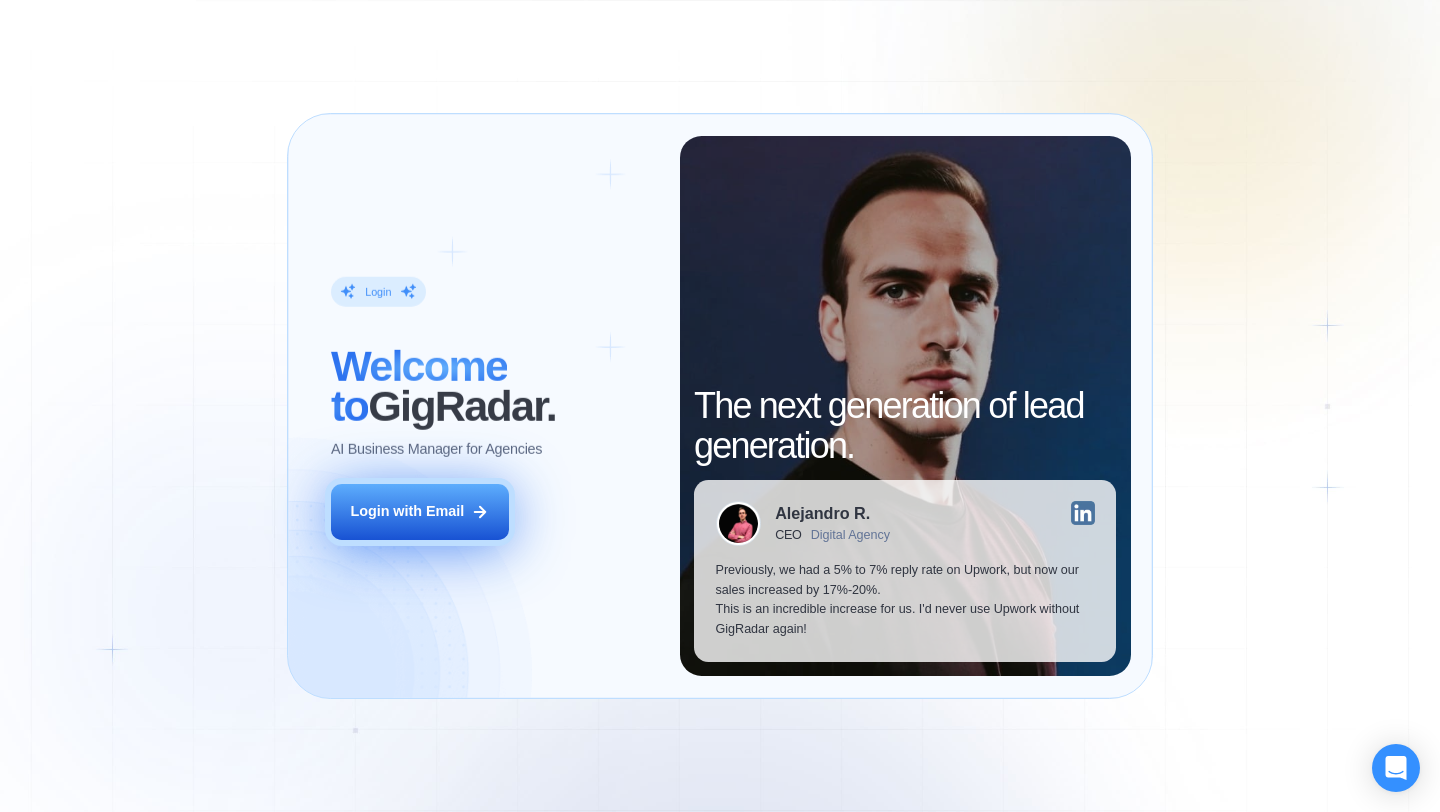 scroll, scrollTop: 0, scrollLeft: 0, axis: both 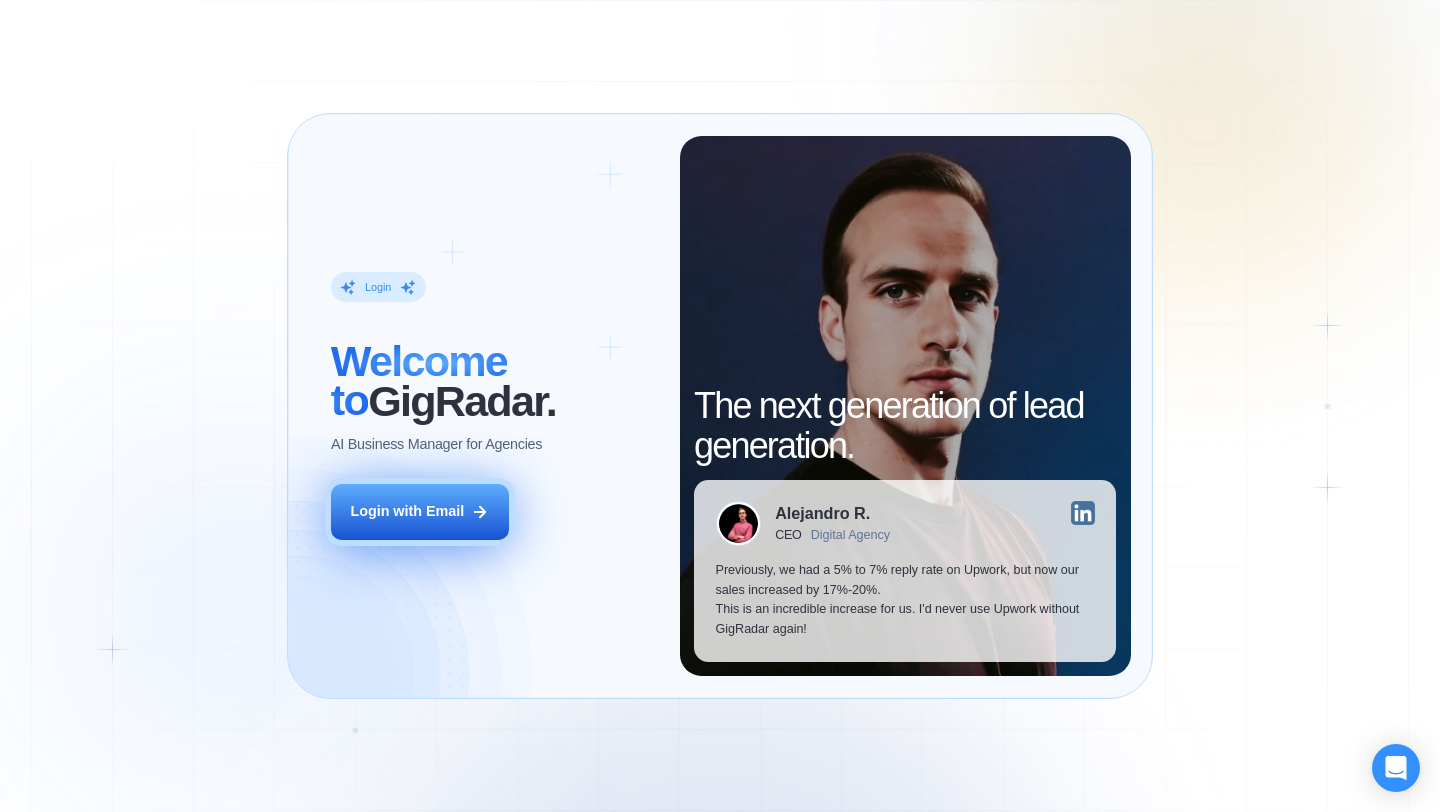 click on "Login with Email" at bounding box center (407, 512) 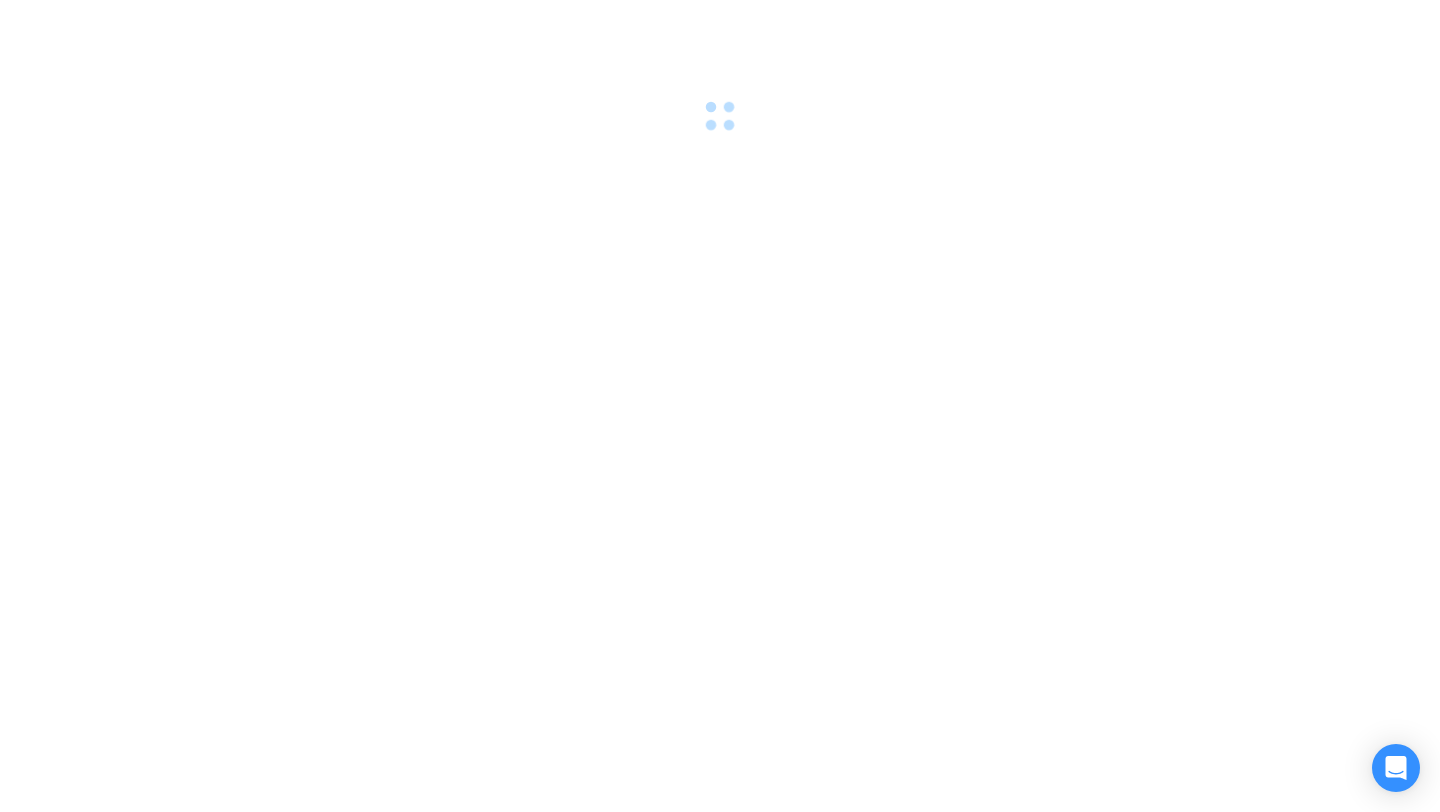 scroll, scrollTop: 0, scrollLeft: 0, axis: both 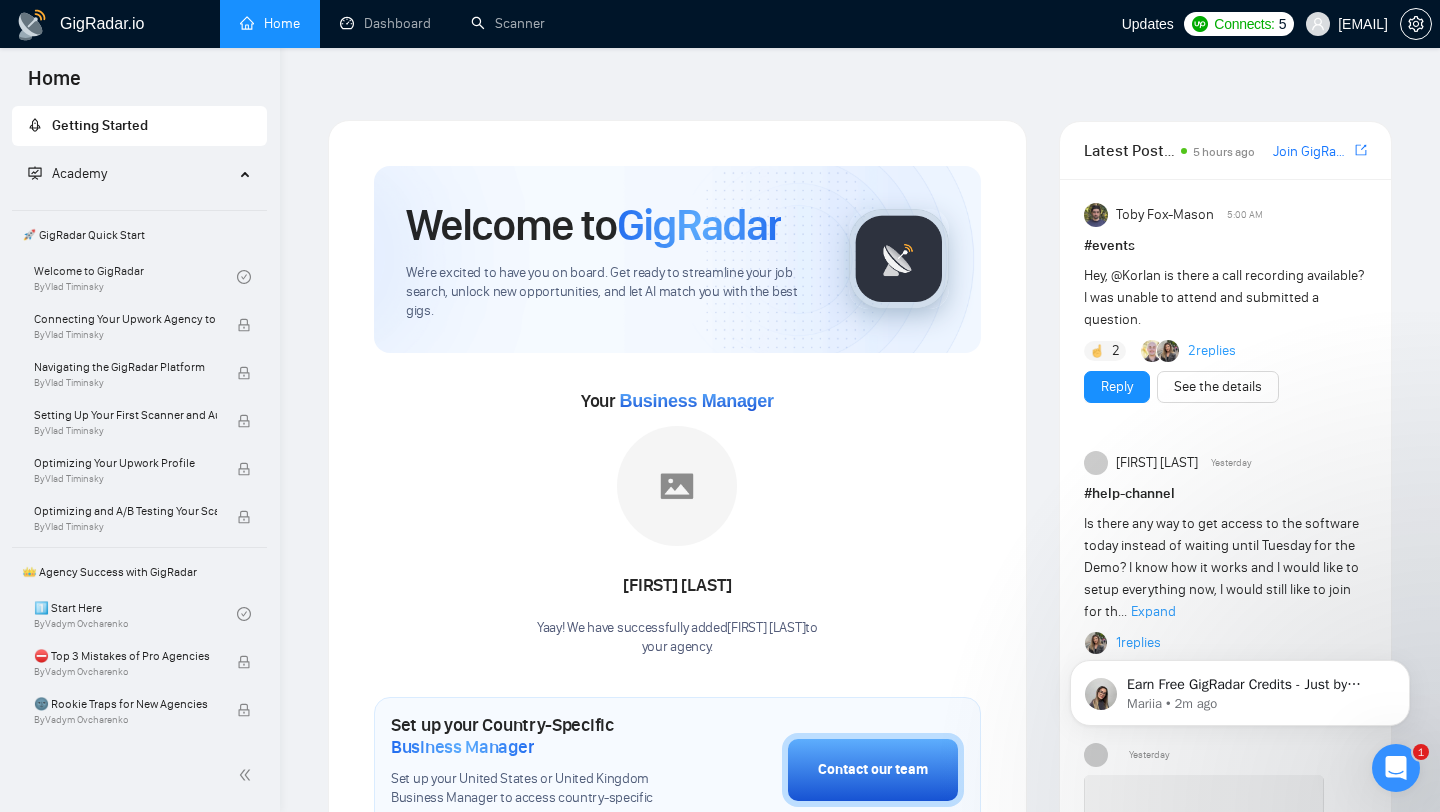 click on "GigRadar.io" at bounding box center (102, 24) 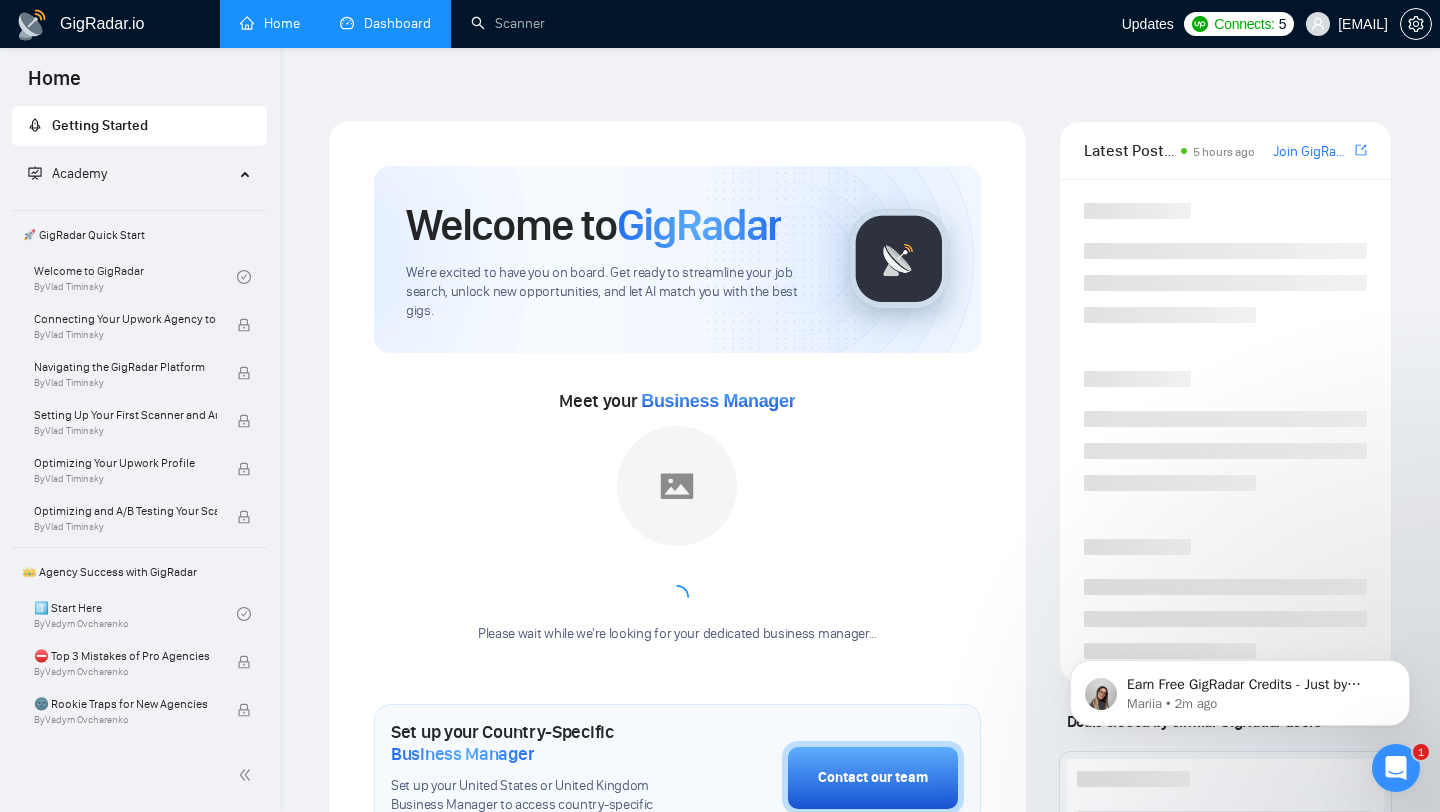 click on "Dashboard" at bounding box center [385, 23] 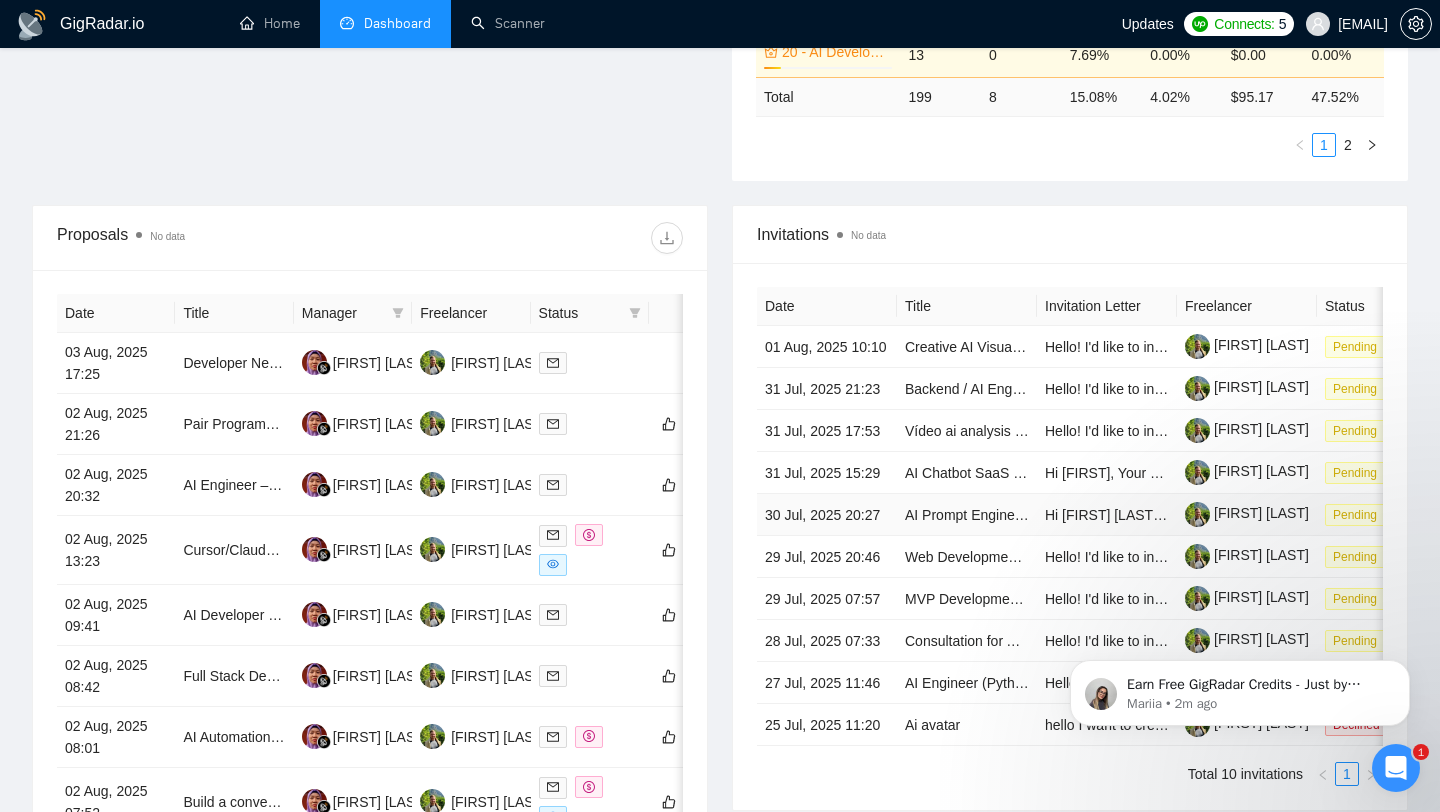 scroll, scrollTop: 679, scrollLeft: 0, axis: vertical 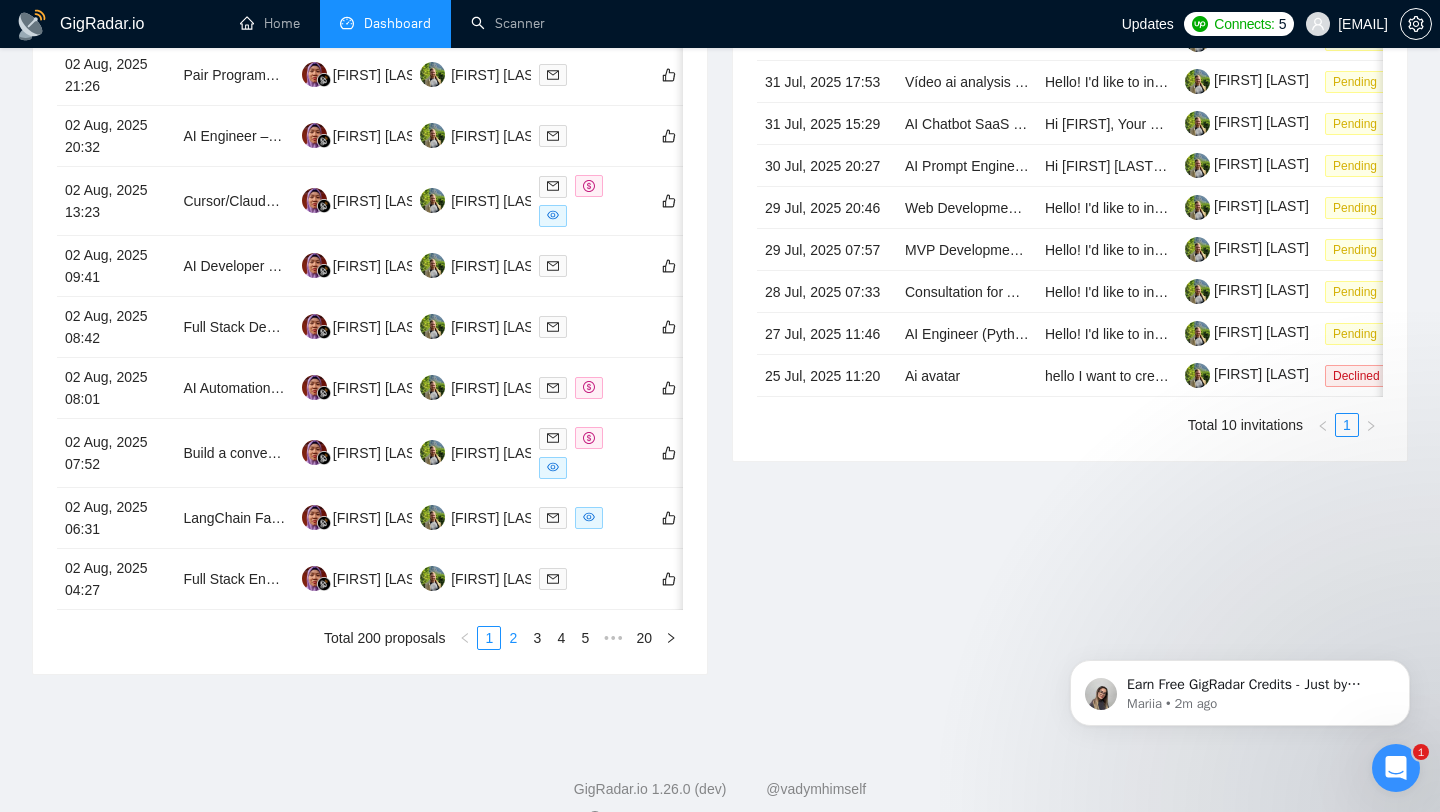 click on "2" at bounding box center (513, 638) 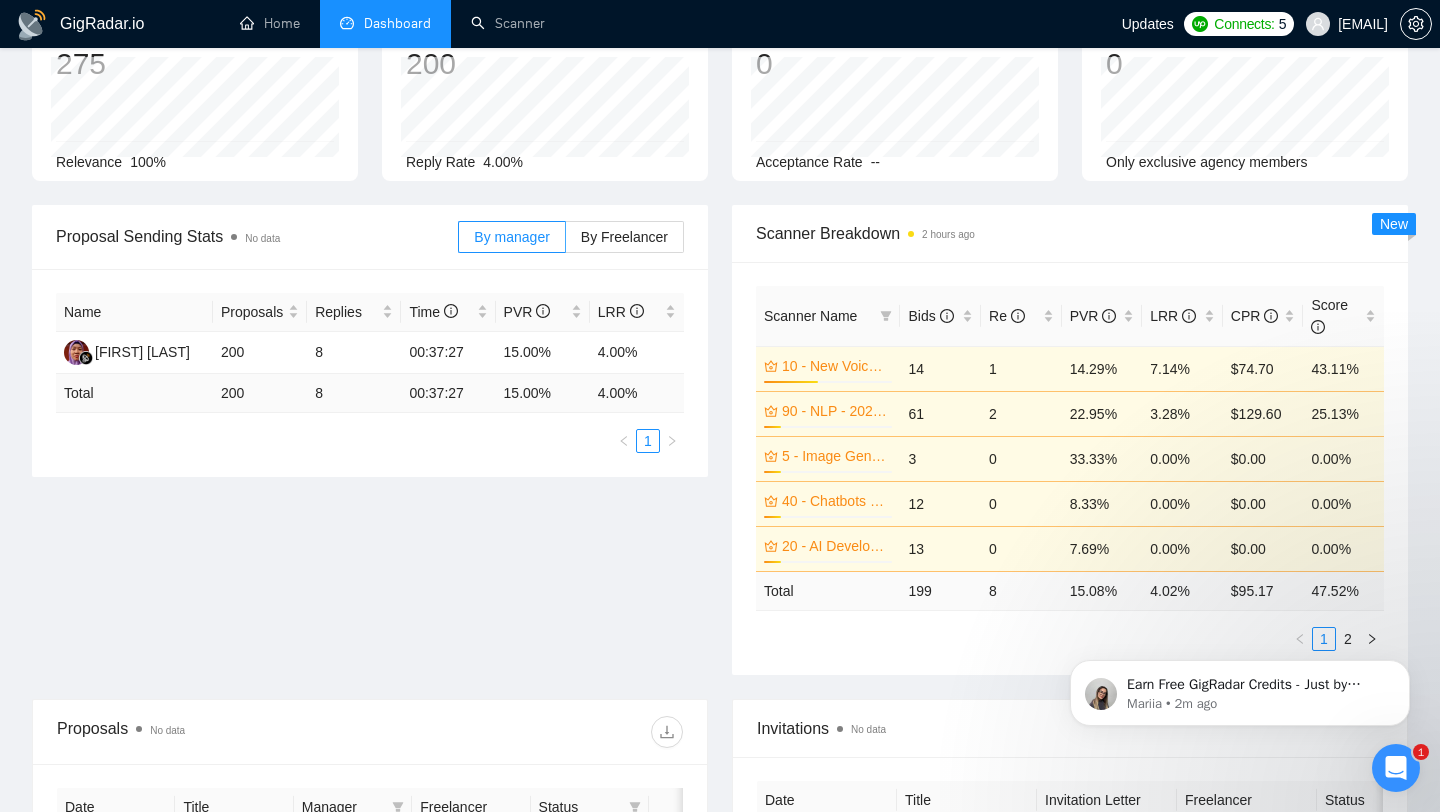 scroll, scrollTop: 0, scrollLeft: 0, axis: both 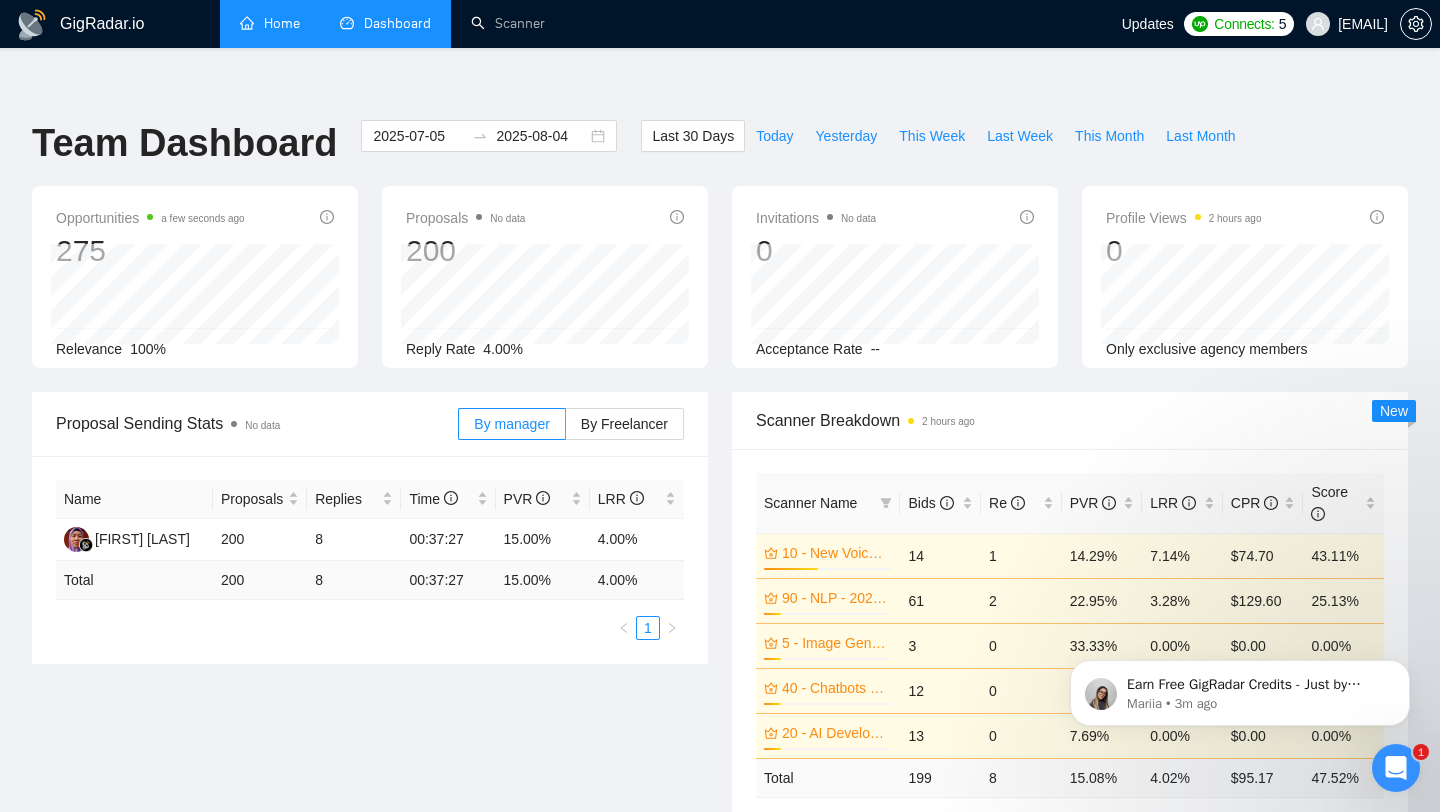 click on "Home" at bounding box center [270, 23] 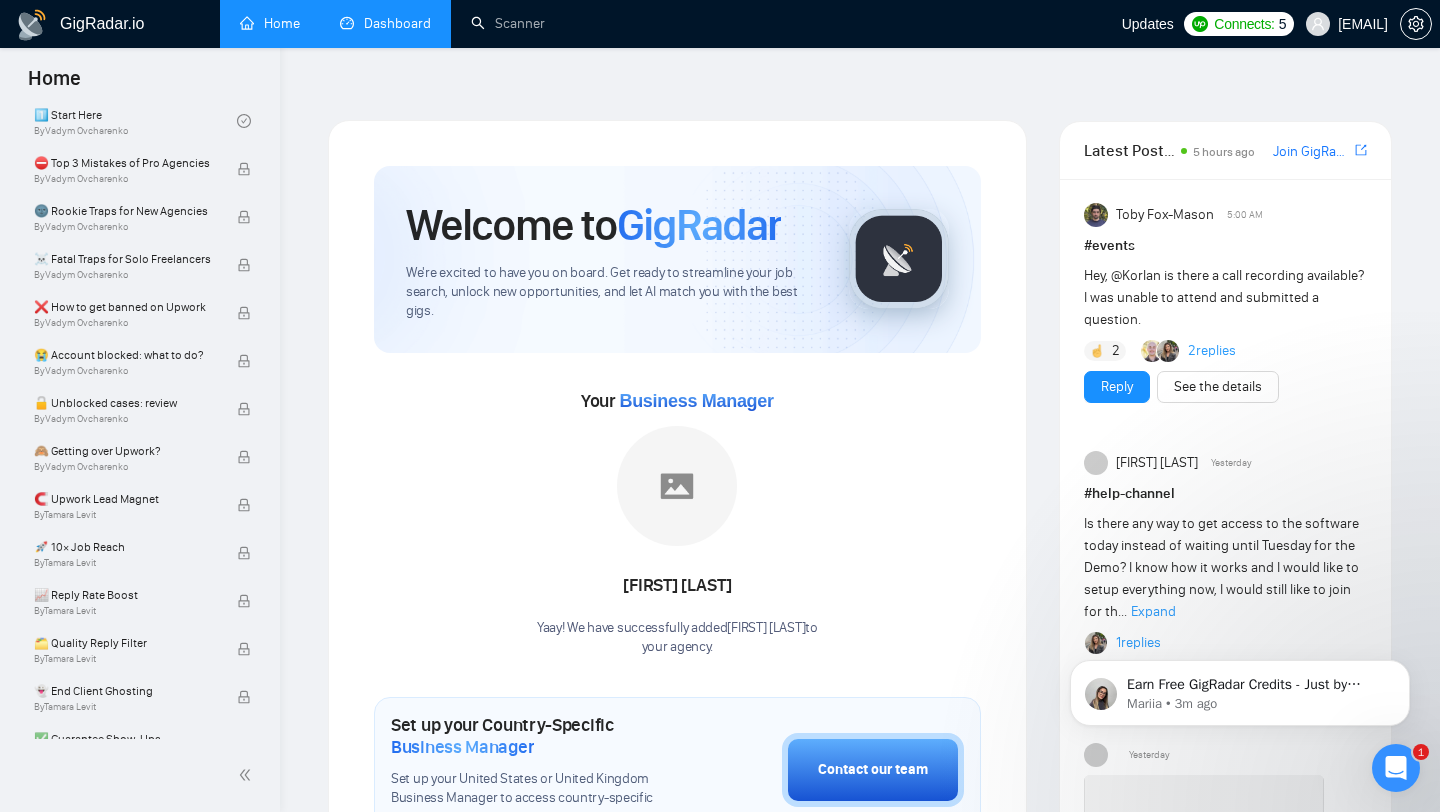 scroll, scrollTop: 617, scrollLeft: 0, axis: vertical 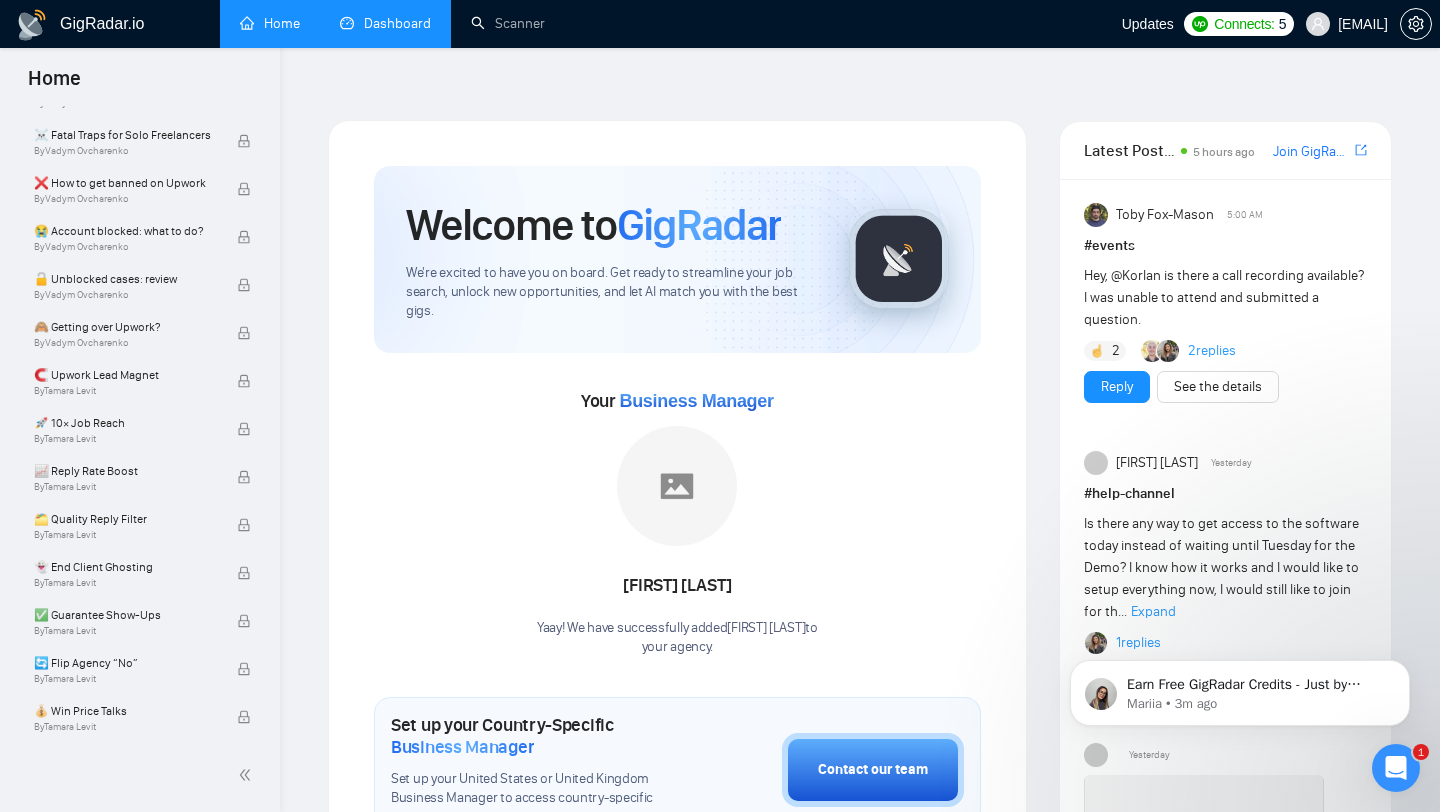 click on "Dashboard" at bounding box center [385, 23] 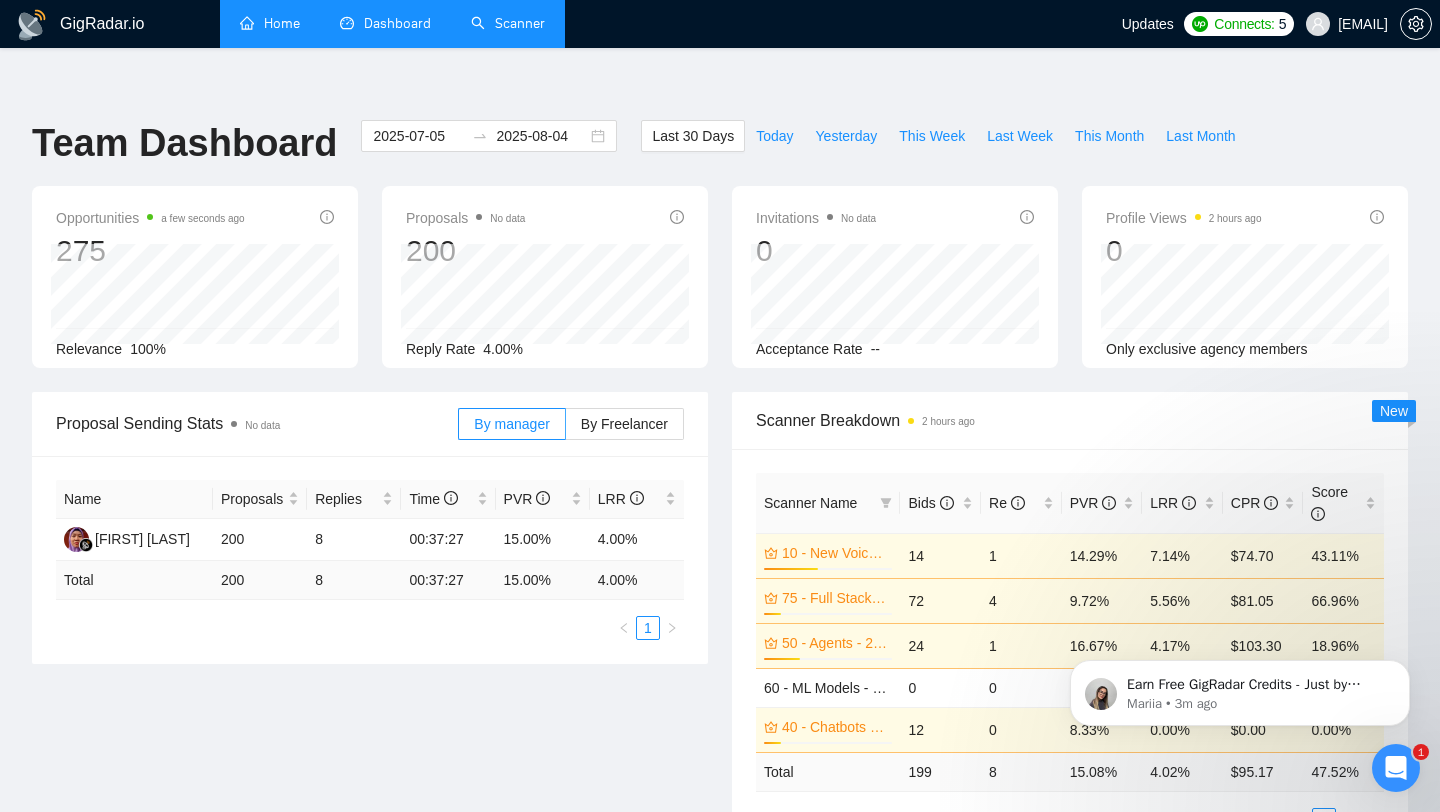 click on "Scanner" at bounding box center (508, 23) 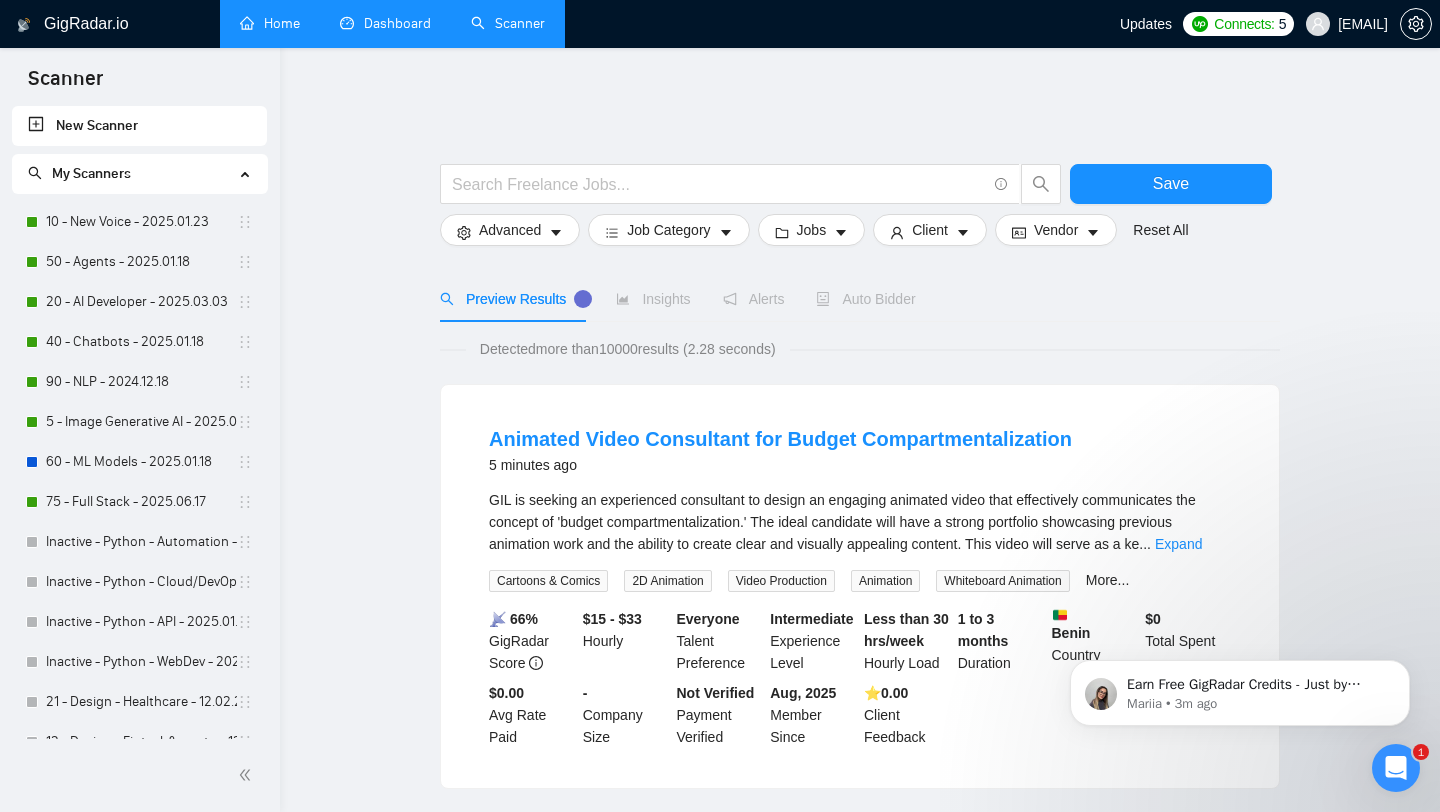 click on "Dashboard" at bounding box center [385, 23] 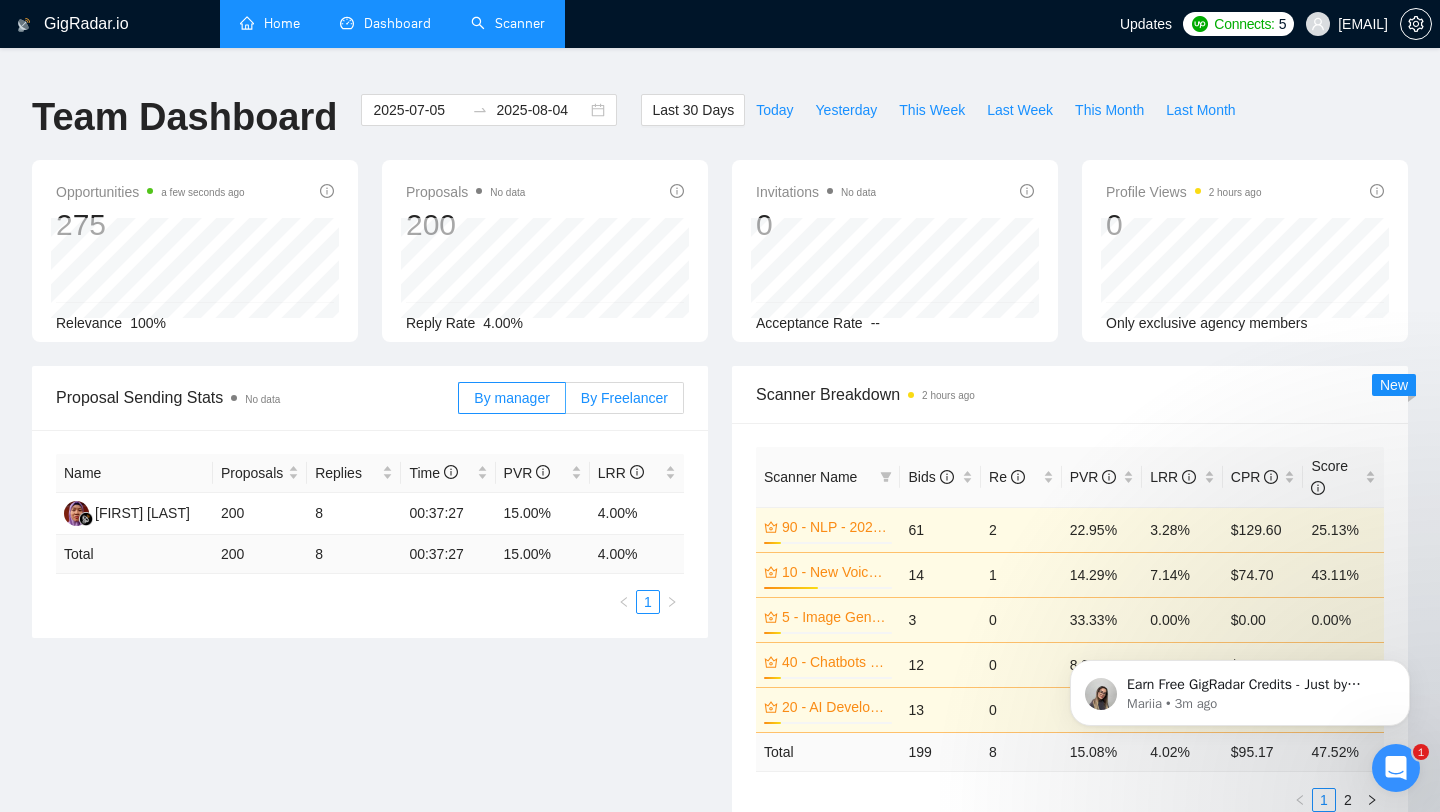 click on "By Freelancer" at bounding box center [625, 398] 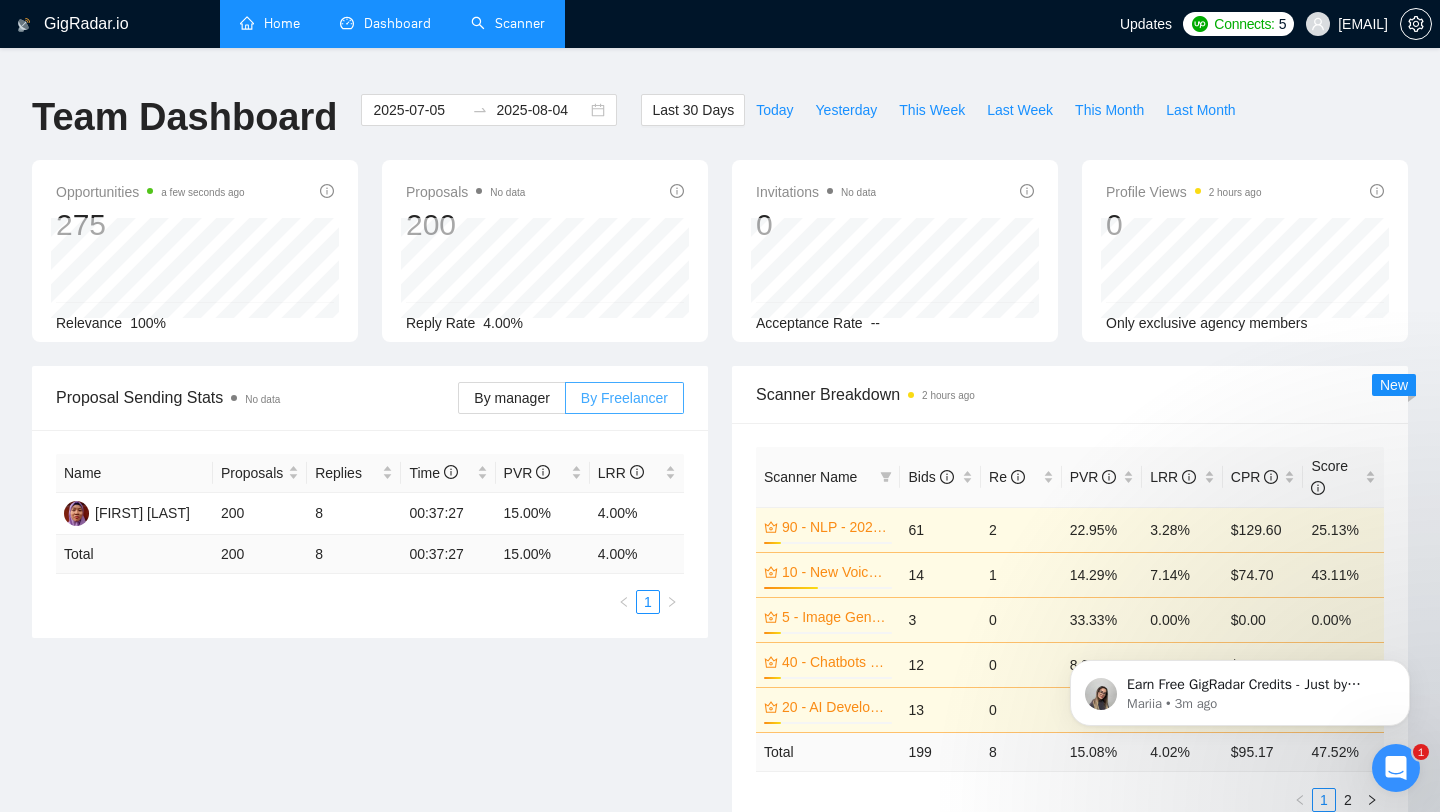 click on "By Freelancer" at bounding box center [625, 398] 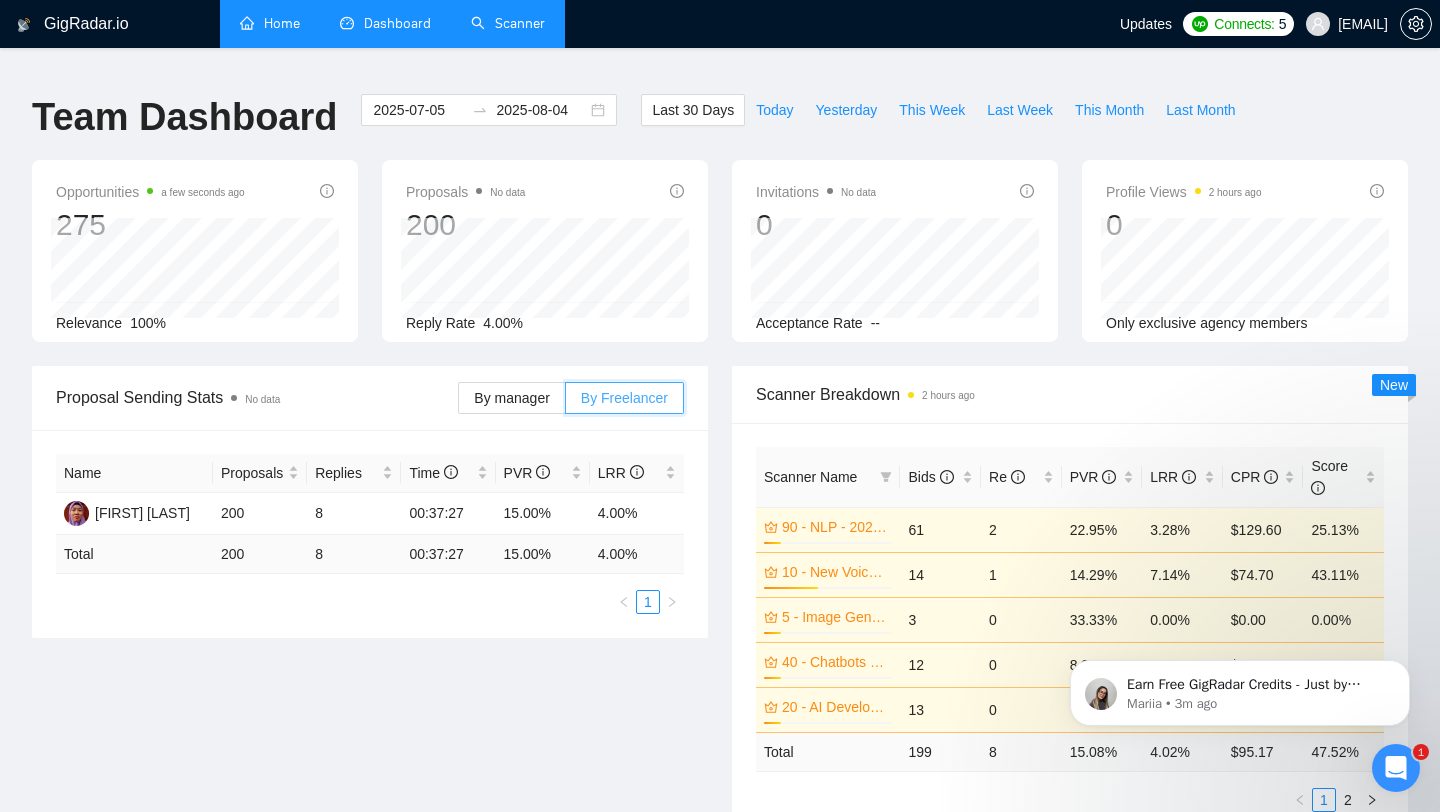 click on "By Freelancer" at bounding box center (566, 403) 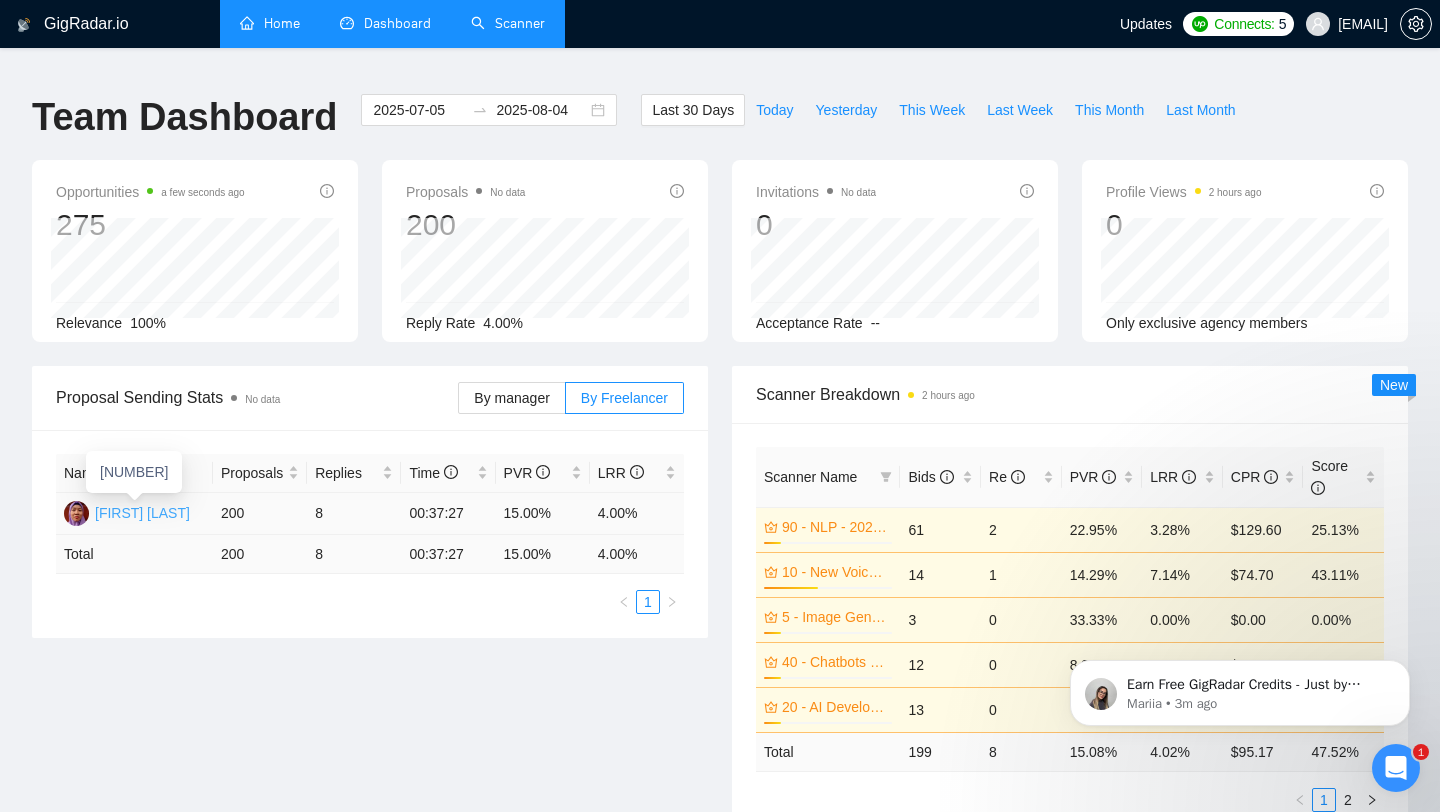 click on "[FIRST] [LAST]" at bounding box center (142, 513) 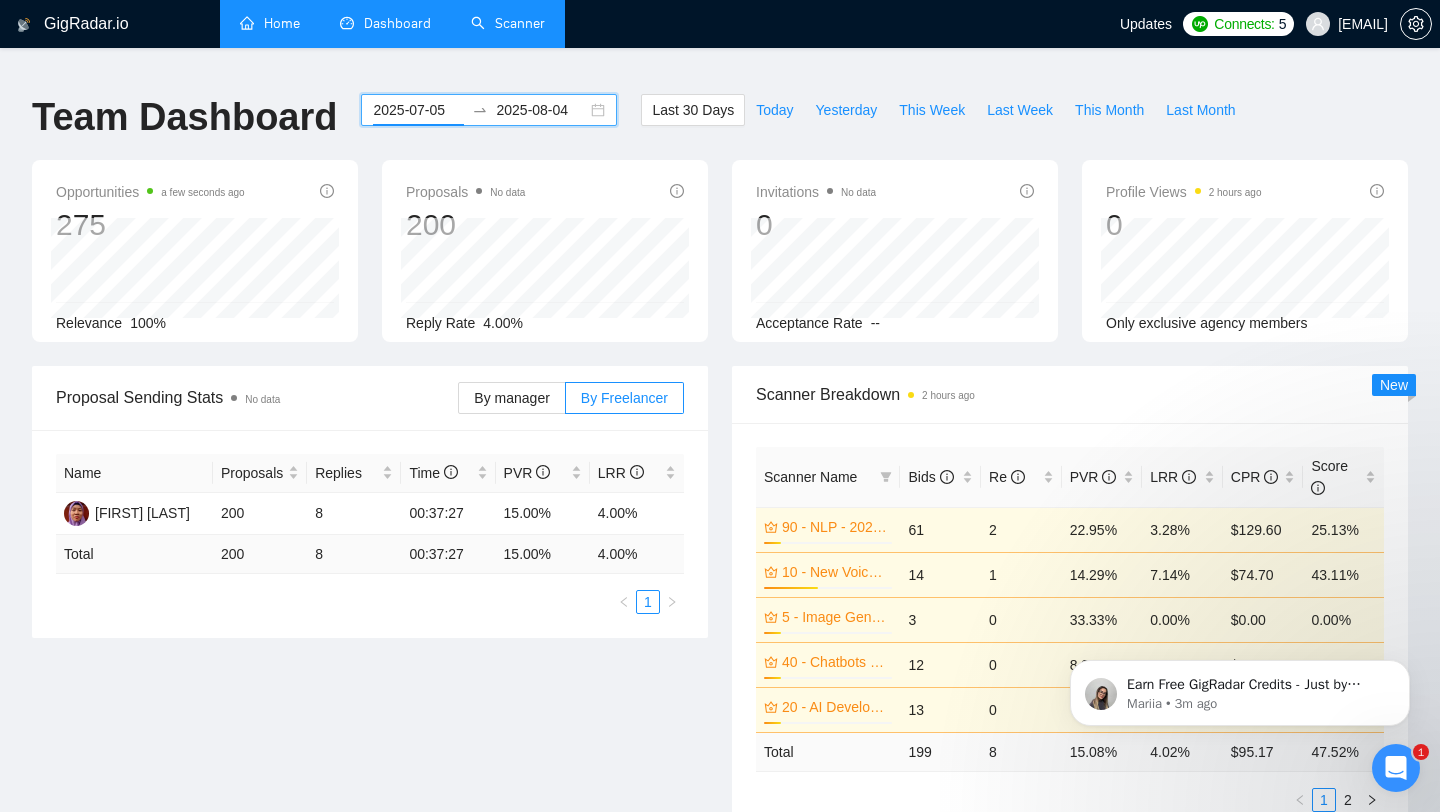 click on "2025-07-05" at bounding box center [418, 110] 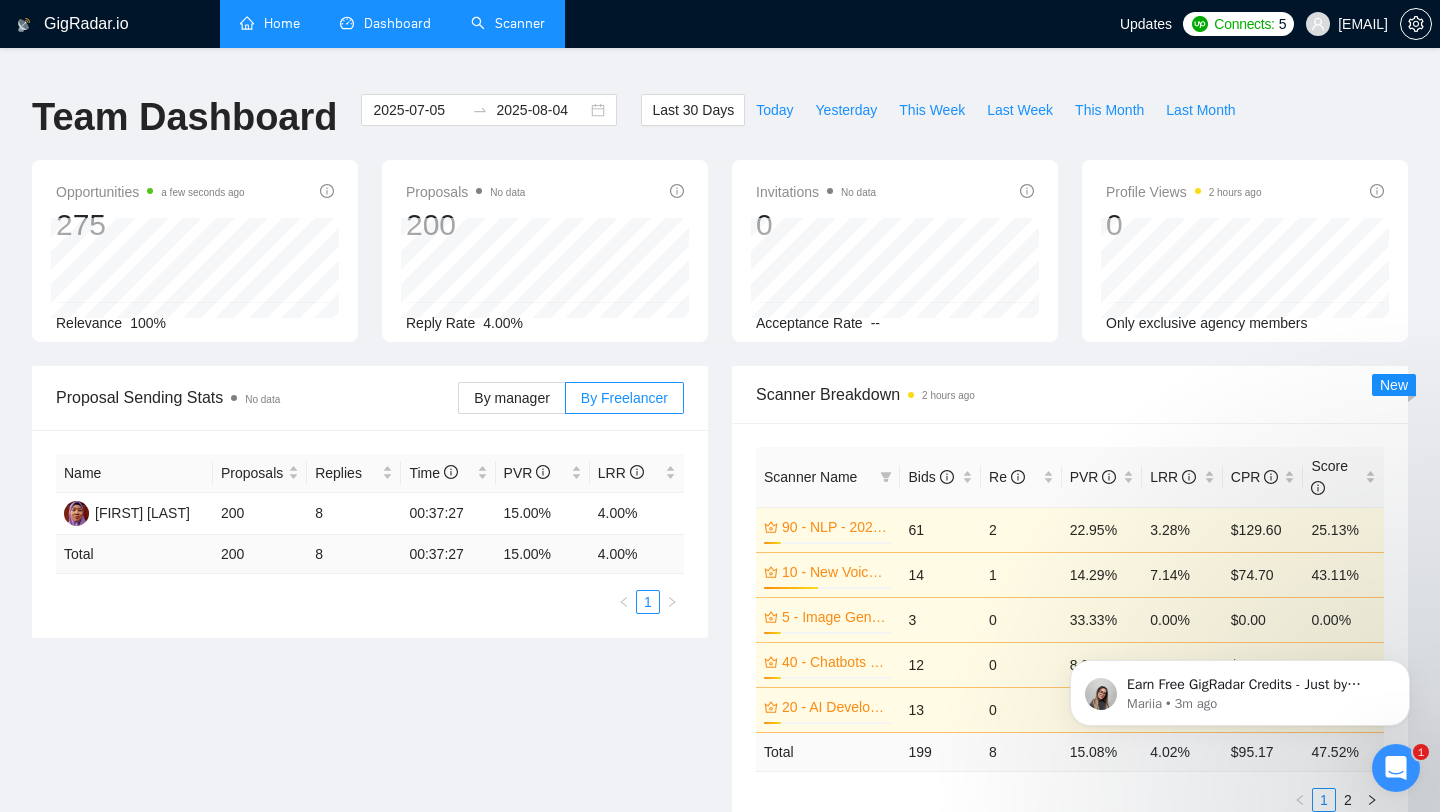 click on "Opportunities a few seconds ago 275   Relevance 100%" at bounding box center [195, 251] 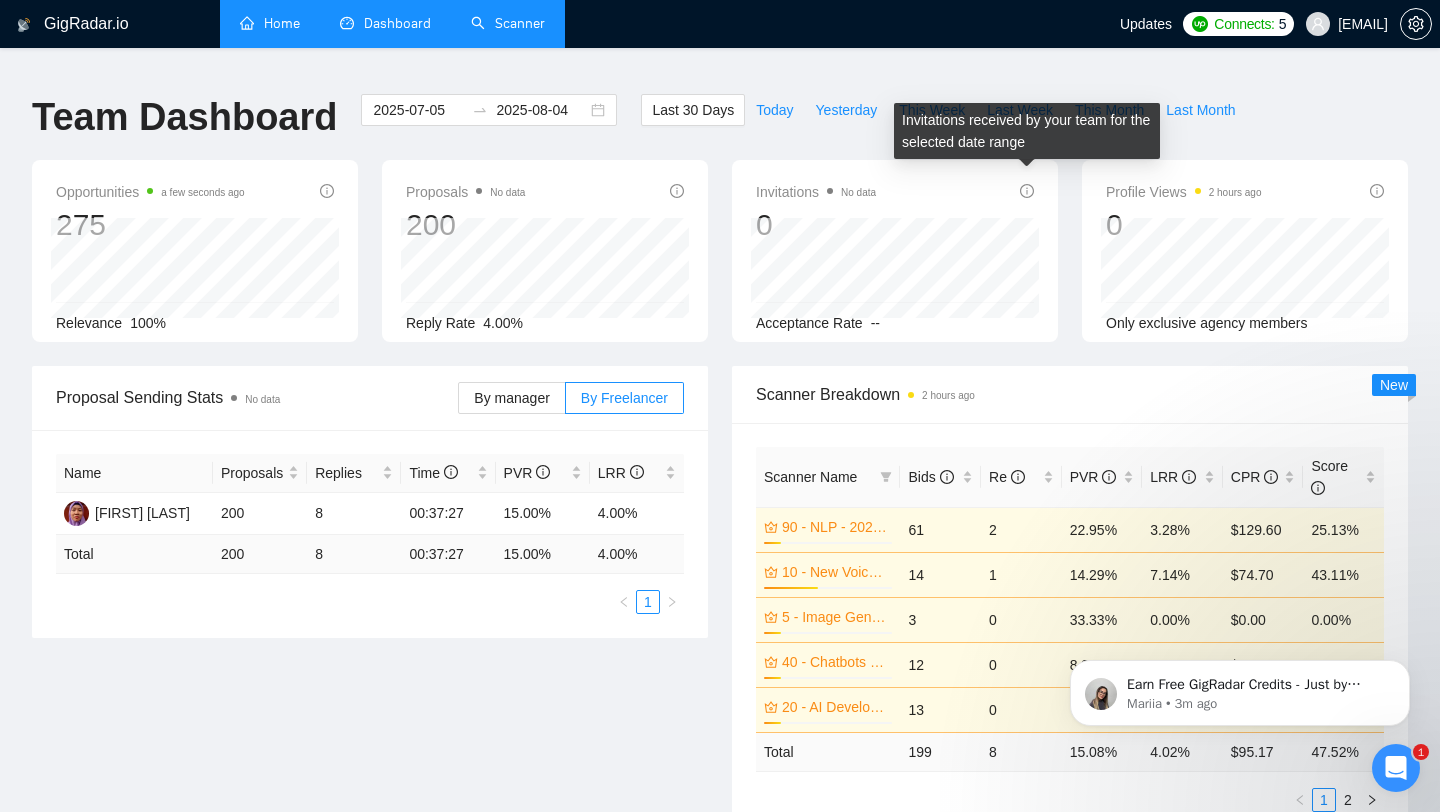 click 